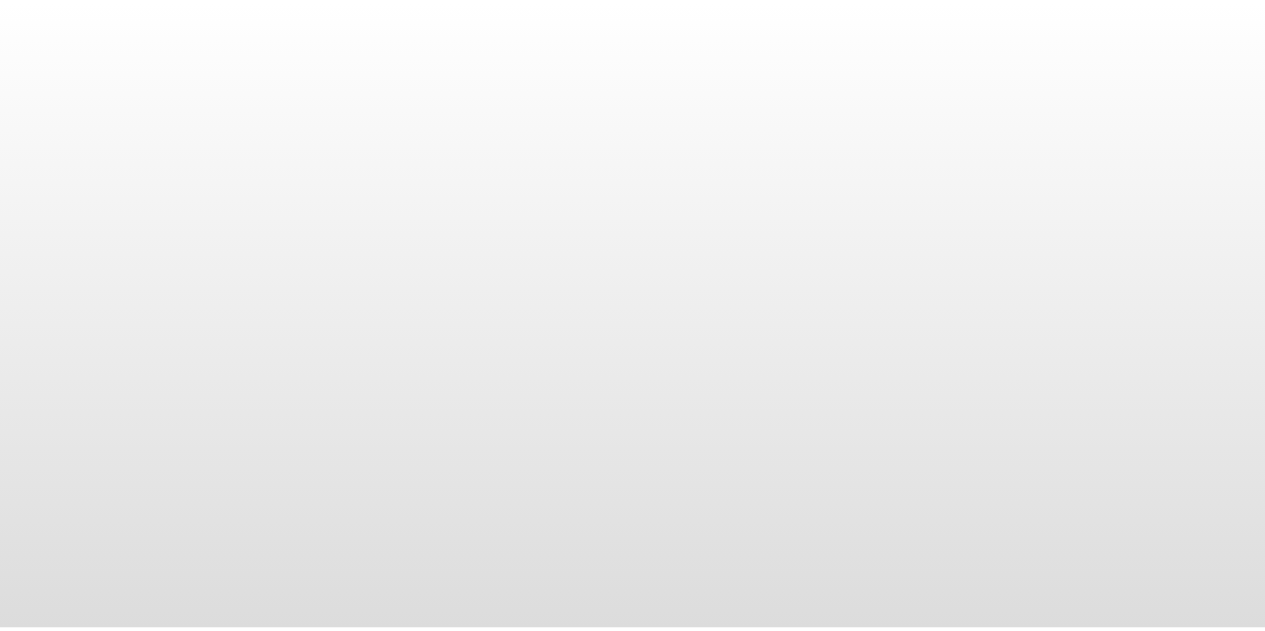 scroll, scrollTop: 0, scrollLeft: 0, axis: both 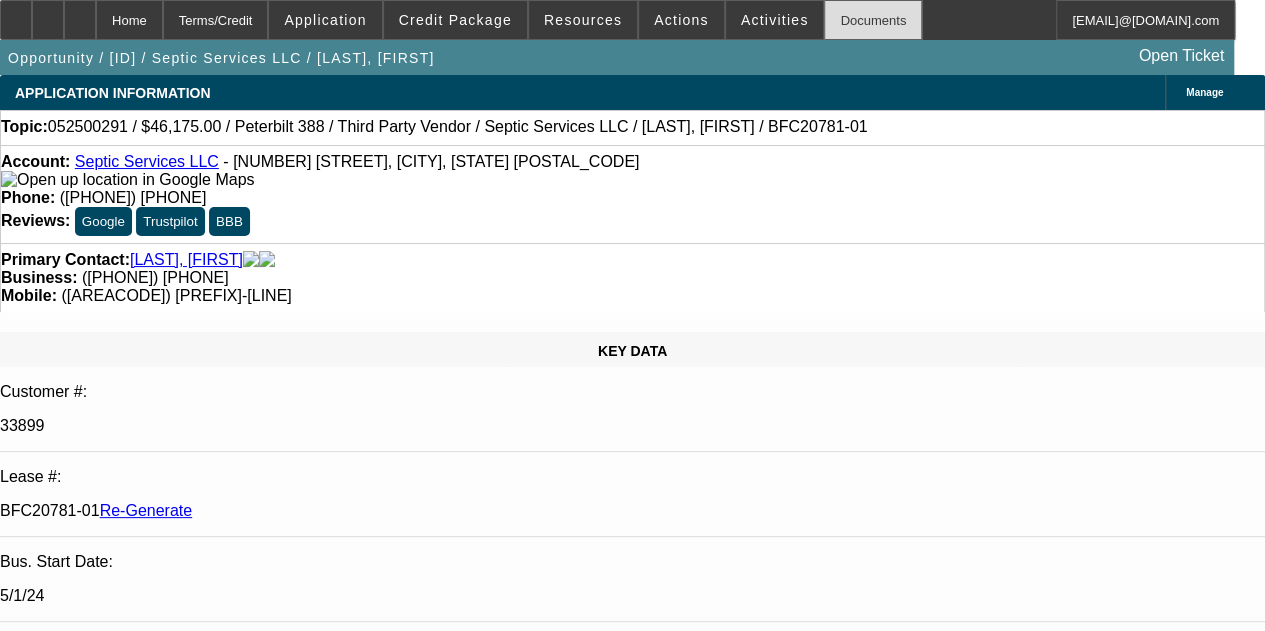 click on "Documents" at bounding box center [873, 20] 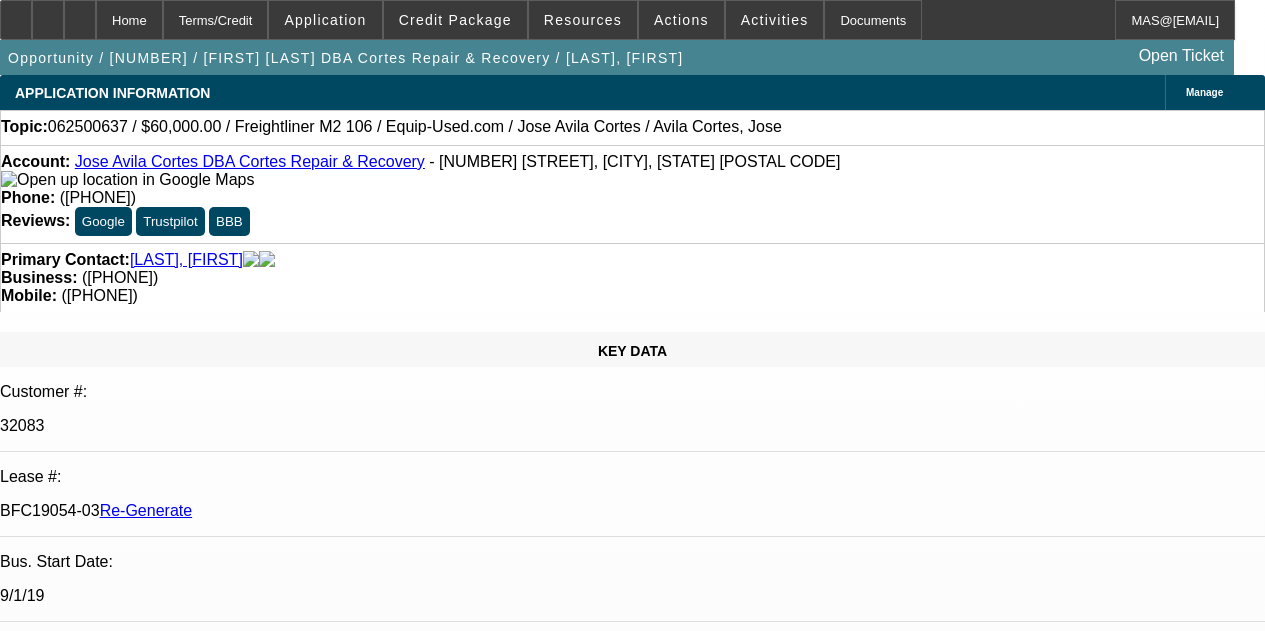 scroll, scrollTop: 0, scrollLeft: 0, axis: both 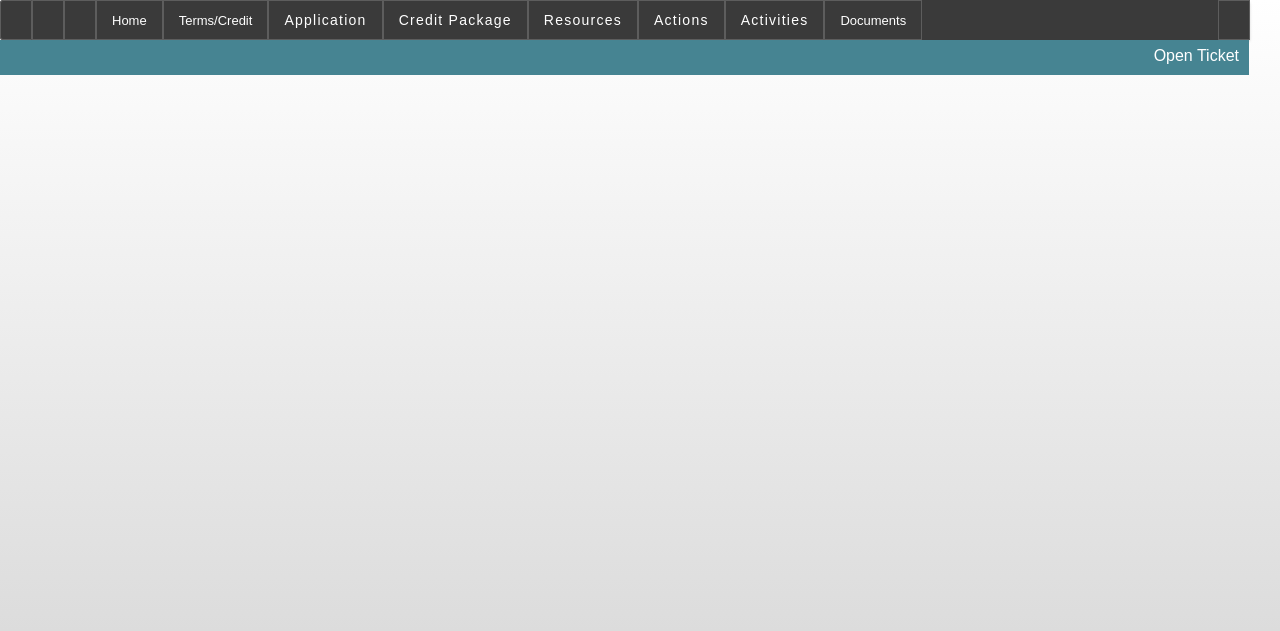 click on "Home
Terms/Credit
Application
Credit Package
Resources
Actions
Activities
Documents
Open Ticket" at bounding box center (640, 315) 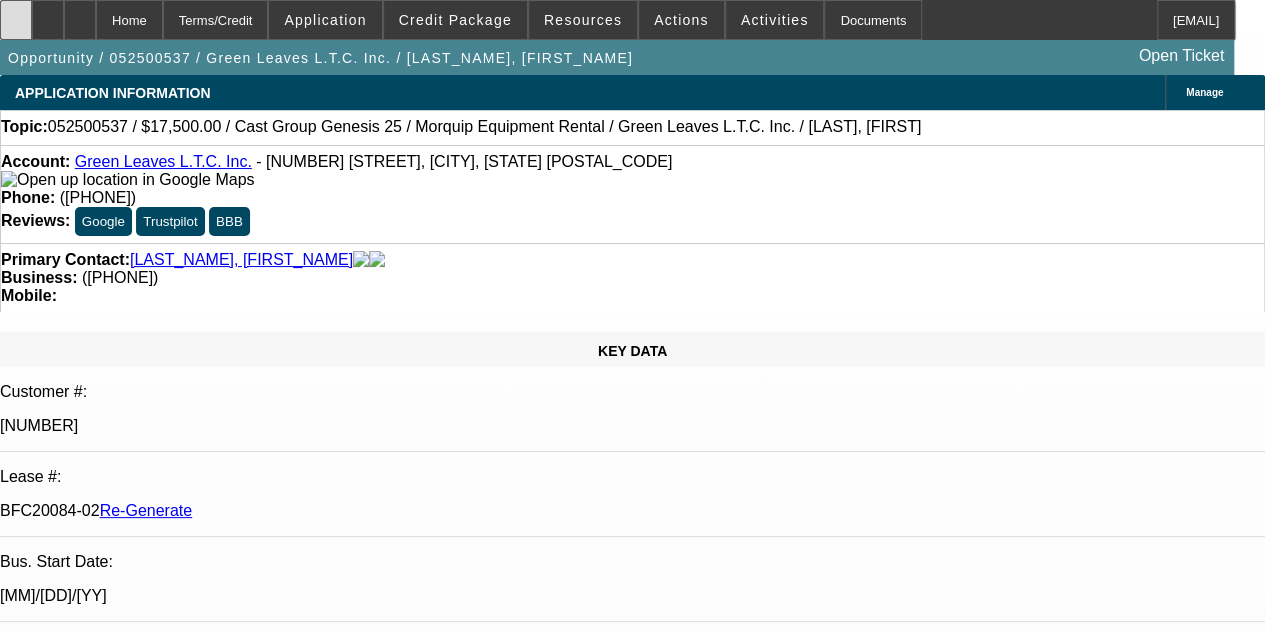 click at bounding box center (16, 20) 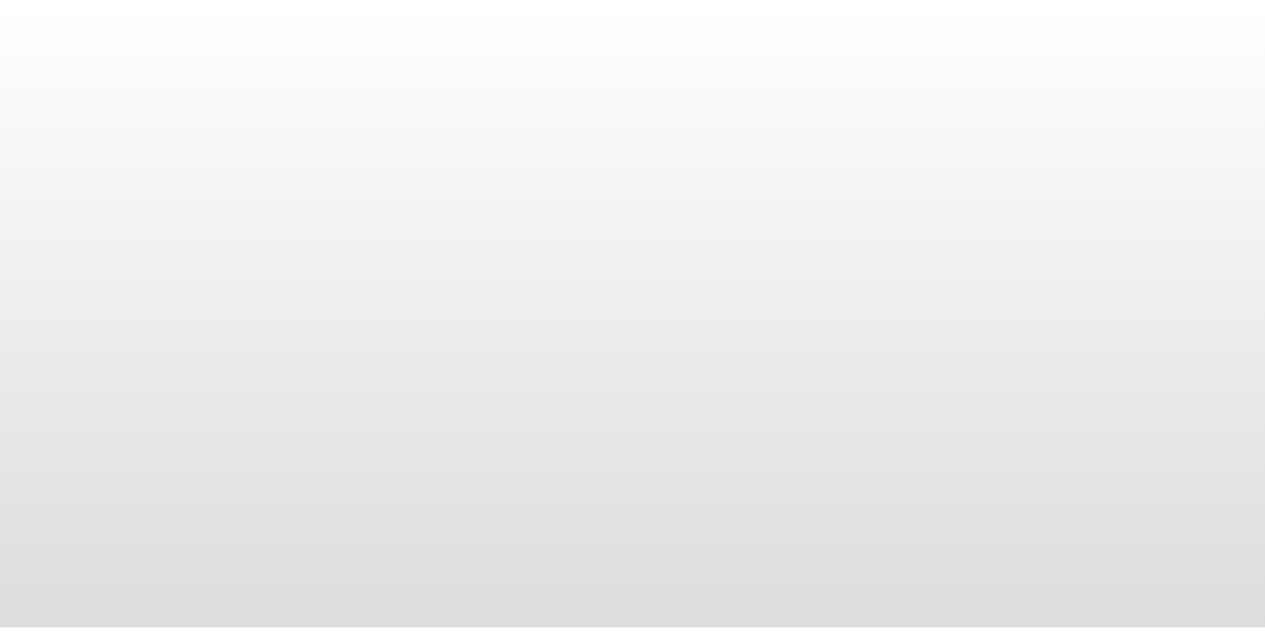 scroll, scrollTop: 0, scrollLeft: 0, axis: both 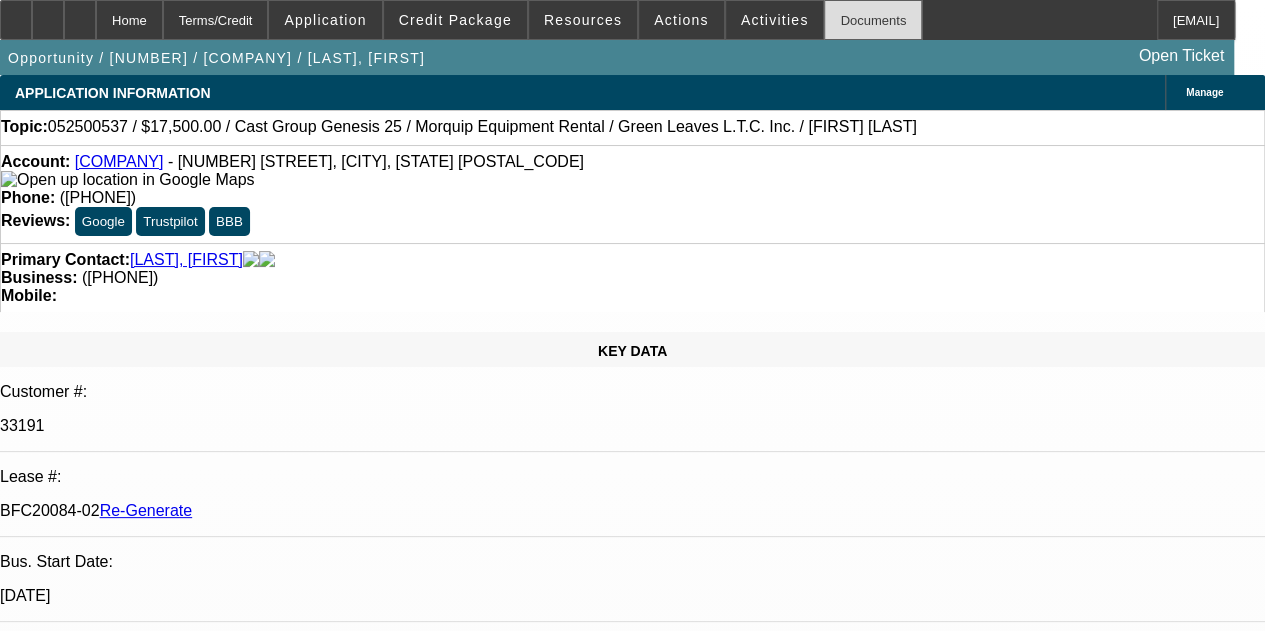 click on "Documents" at bounding box center [873, 20] 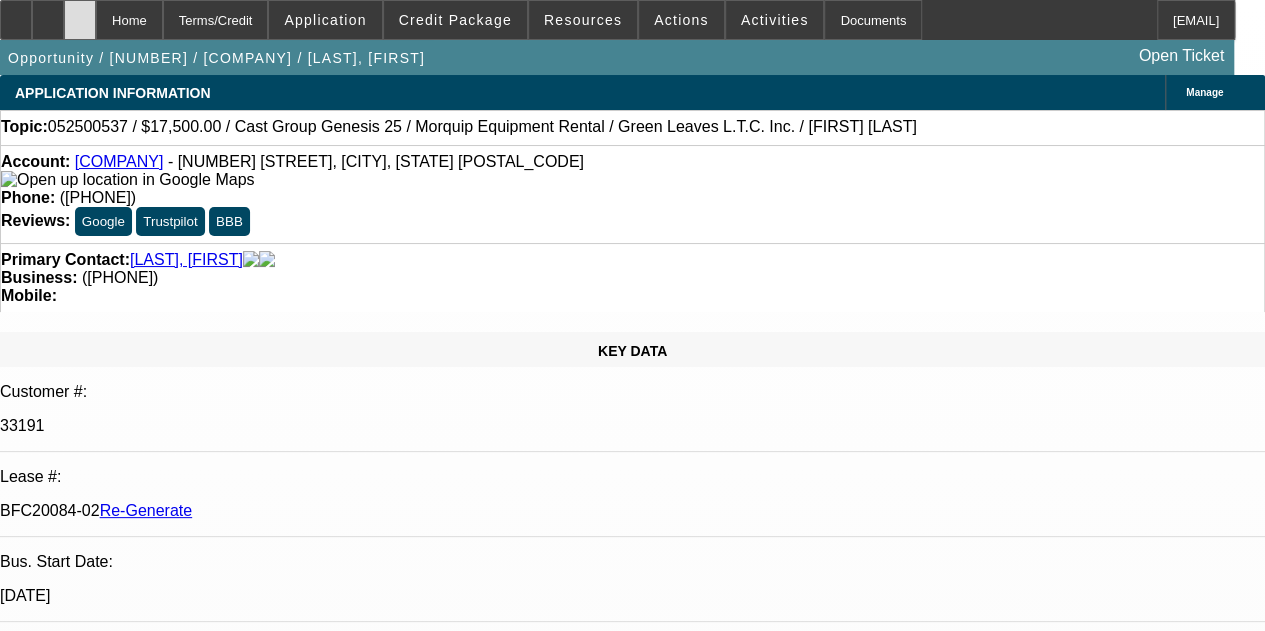 click at bounding box center (80, 20) 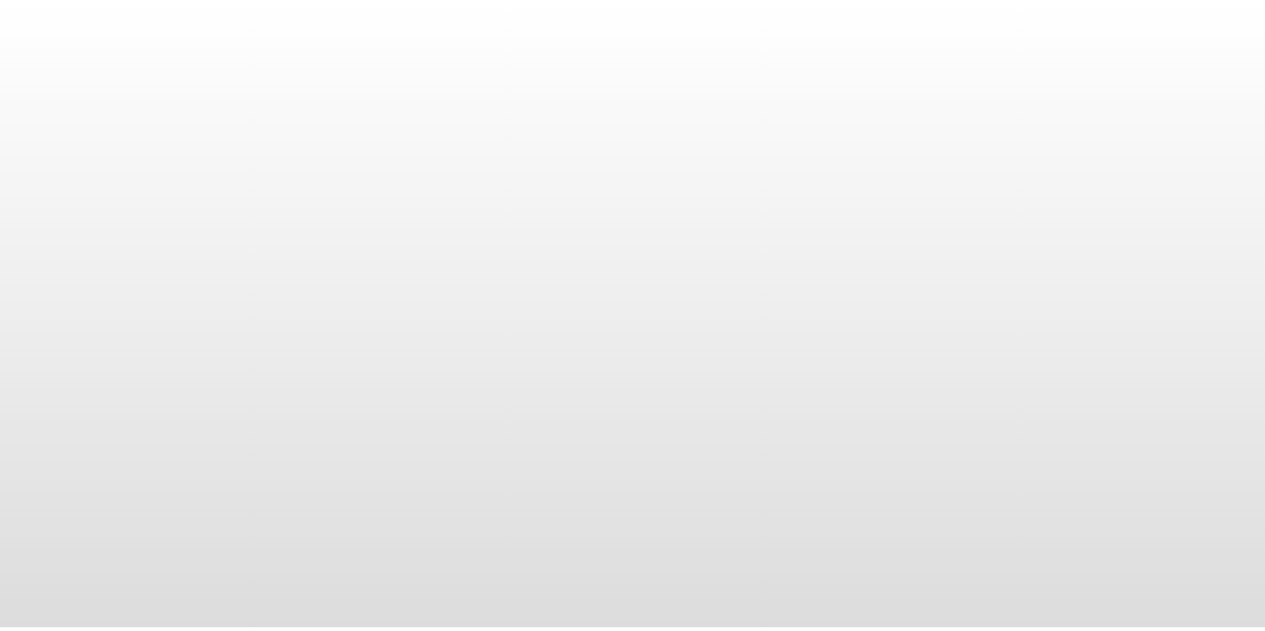 scroll, scrollTop: 0, scrollLeft: 0, axis: both 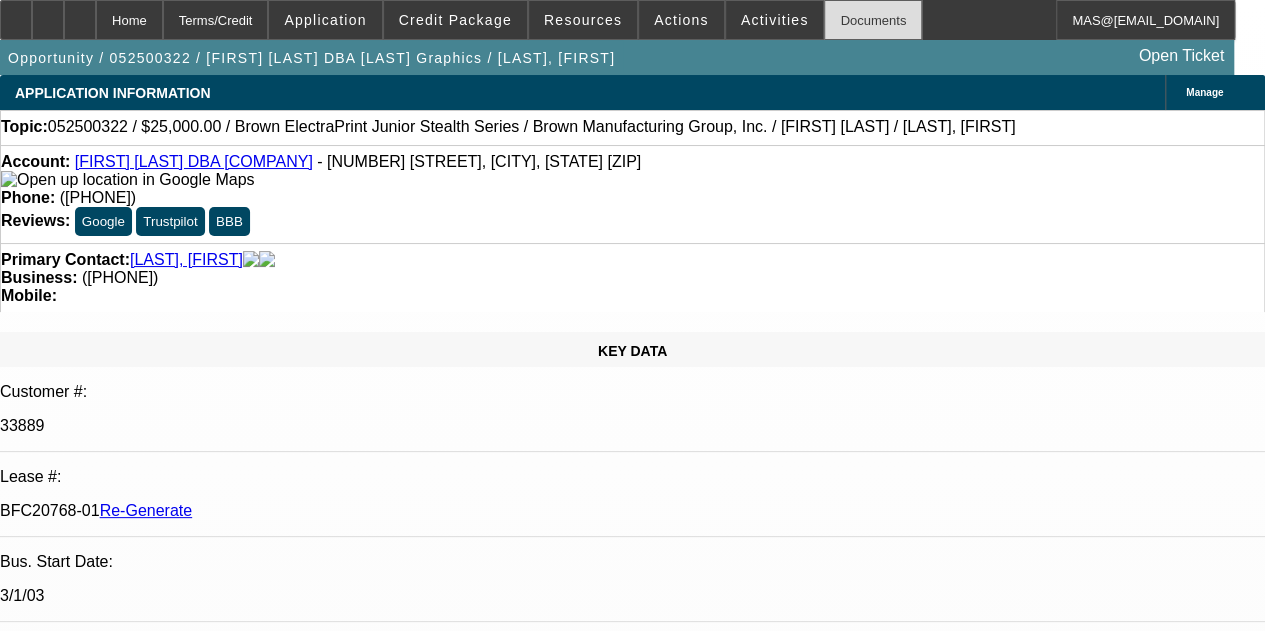 click on "Documents" at bounding box center [873, 20] 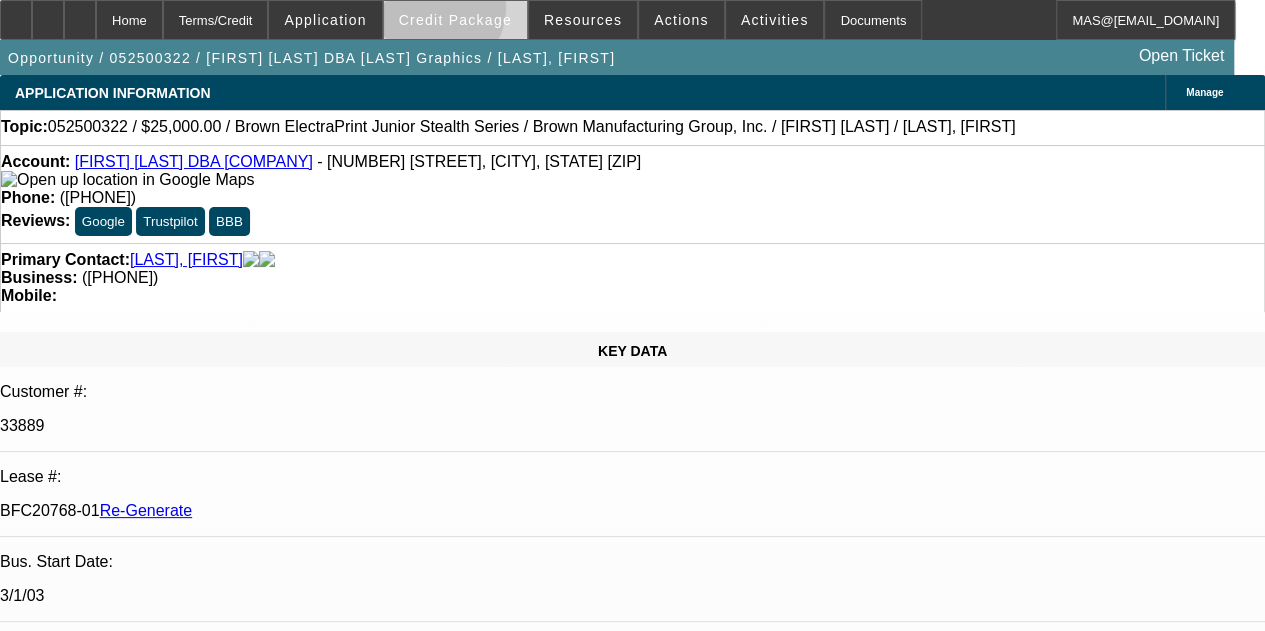 click on "Credit Package" at bounding box center [455, 20] 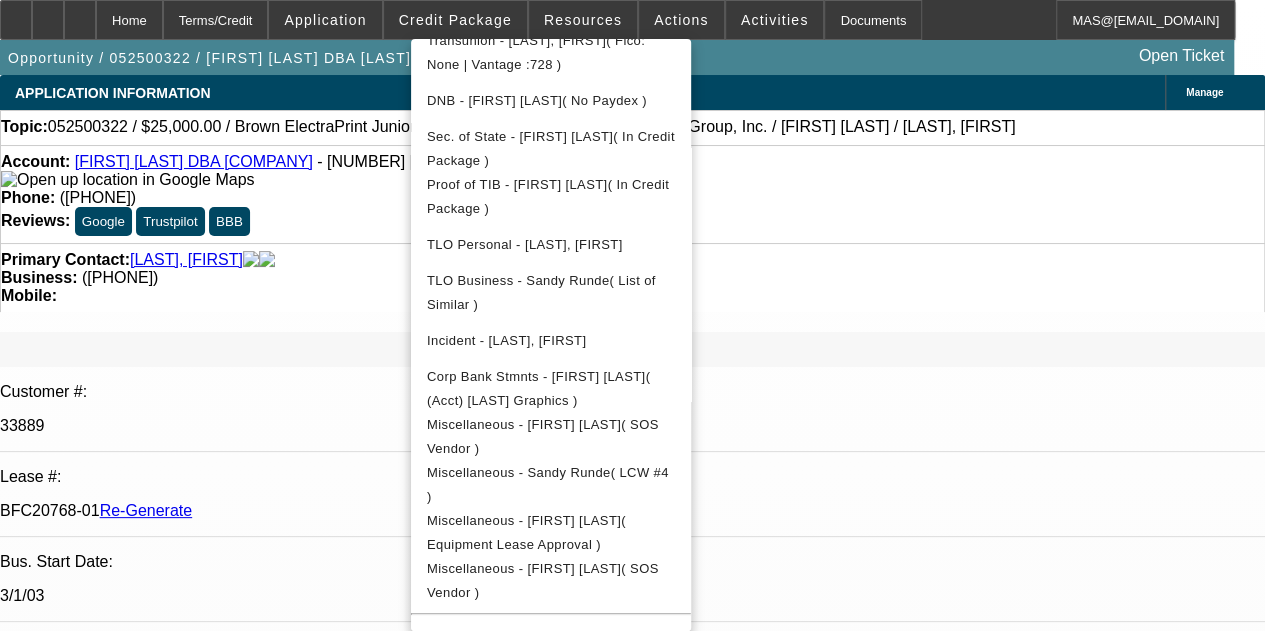 scroll, scrollTop: 652, scrollLeft: 0, axis: vertical 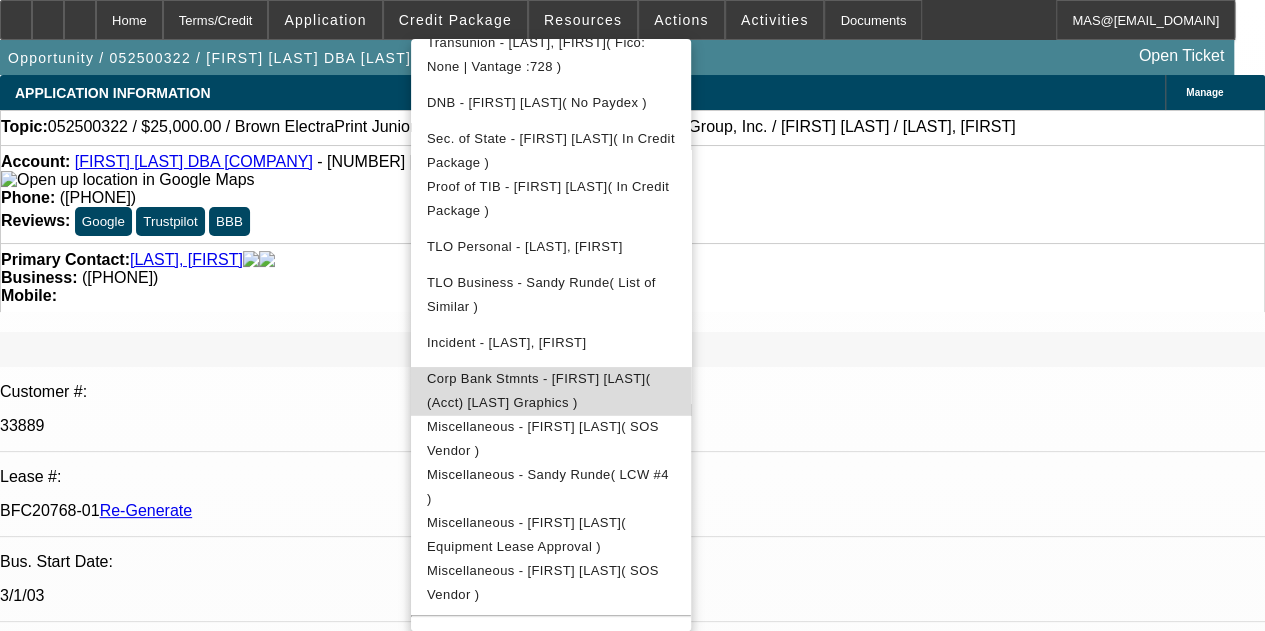 click on "Corp Bank Stmnts - Sandy Runde( (Acct) Runde Graphics )" at bounding box center [538, 390] 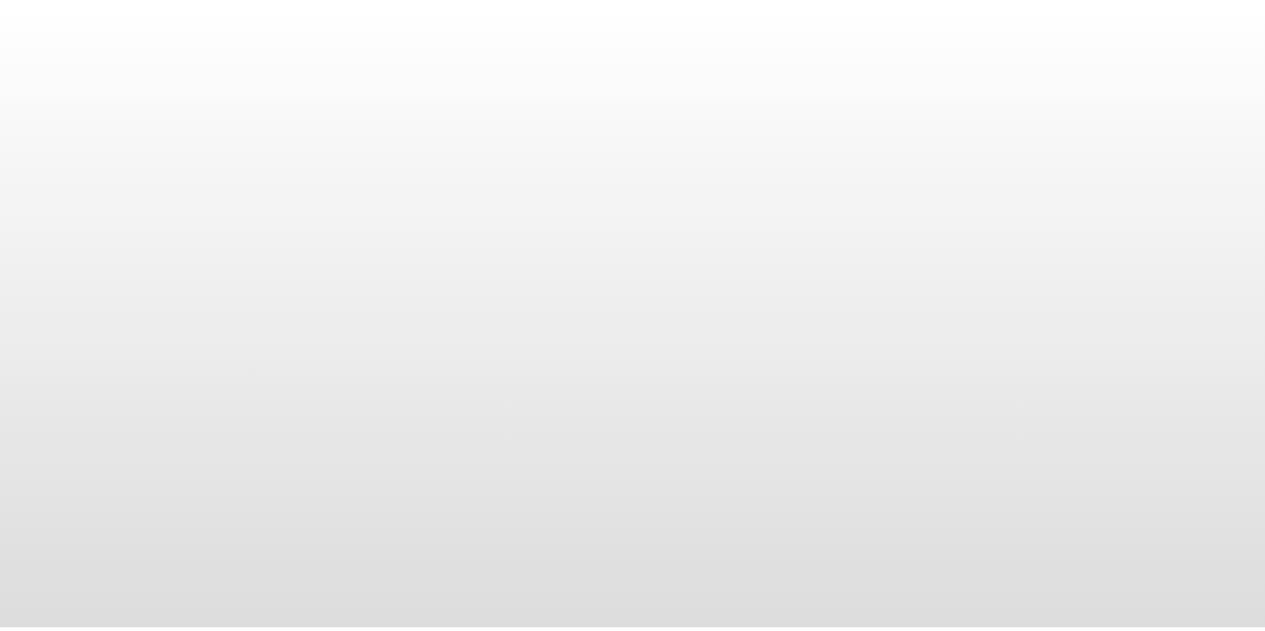 scroll, scrollTop: 0, scrollLeft: 0, axis: both 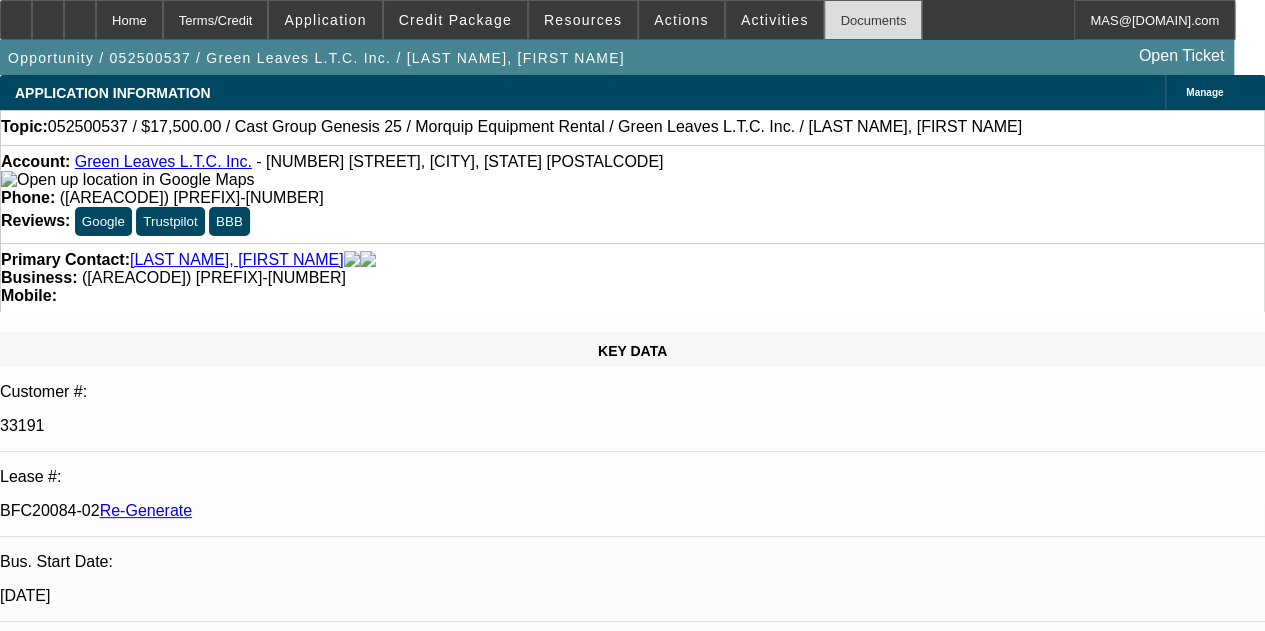 click on "Documents" at bounding box center [873, 20] 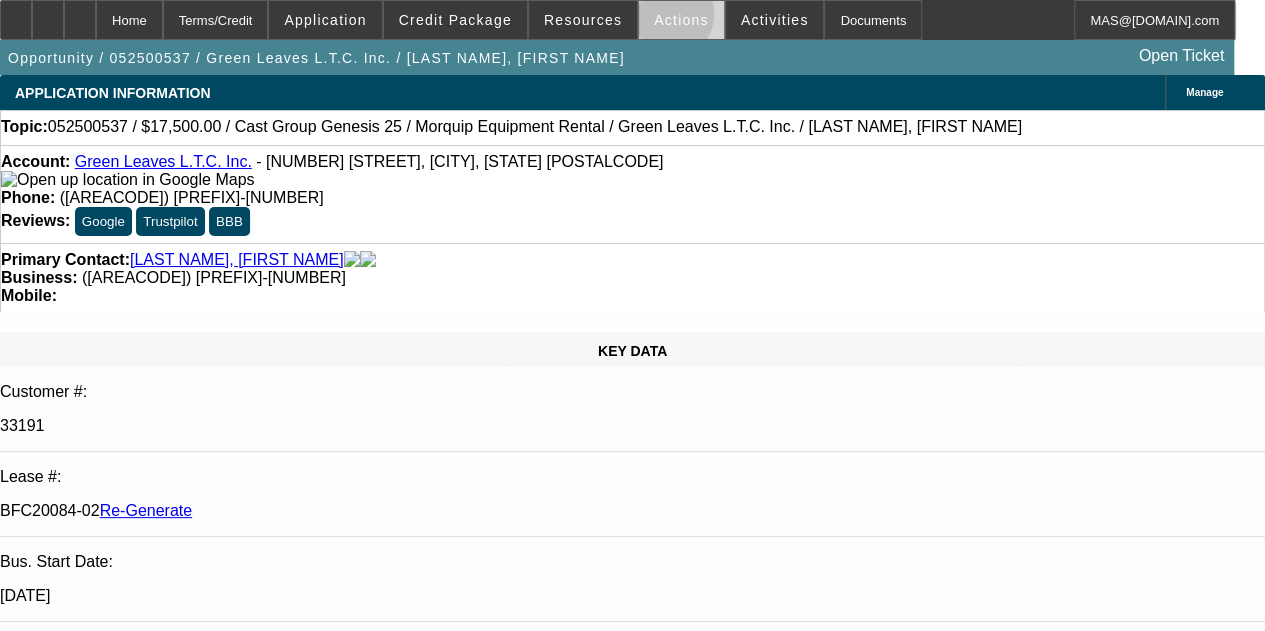 click on "Actions" at bounding box center (681, 20) 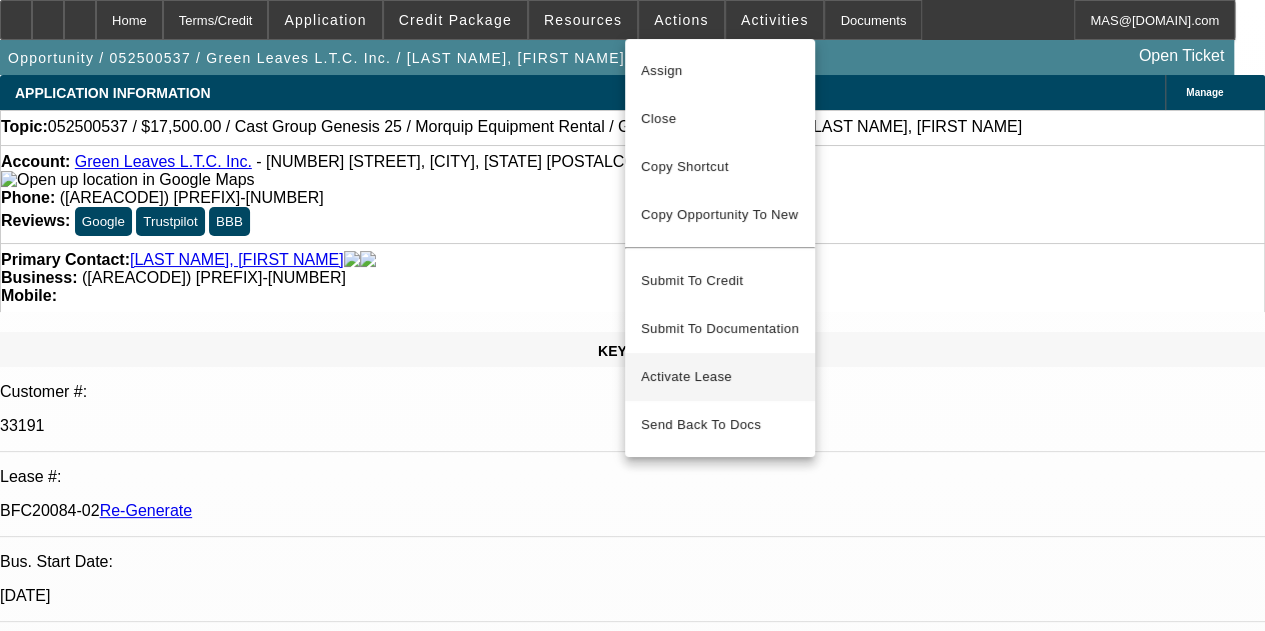 click on "Activate Lease" at bounding box center [720, 377] 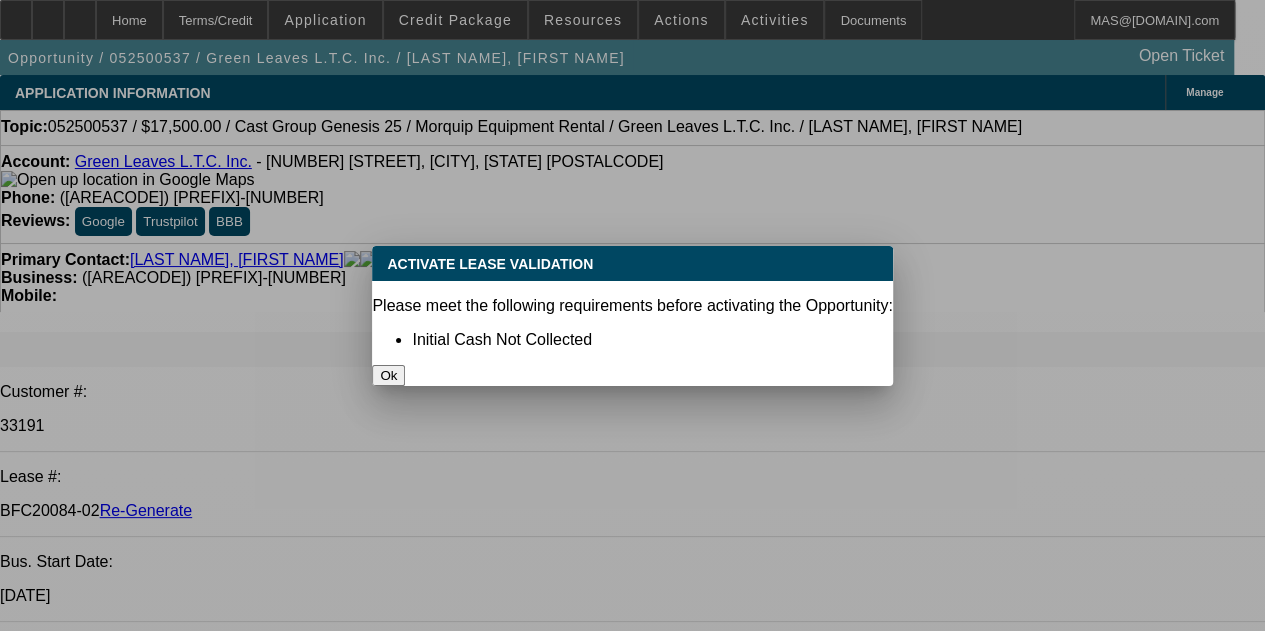 click on "Ok" at bounding box center (388, 375) 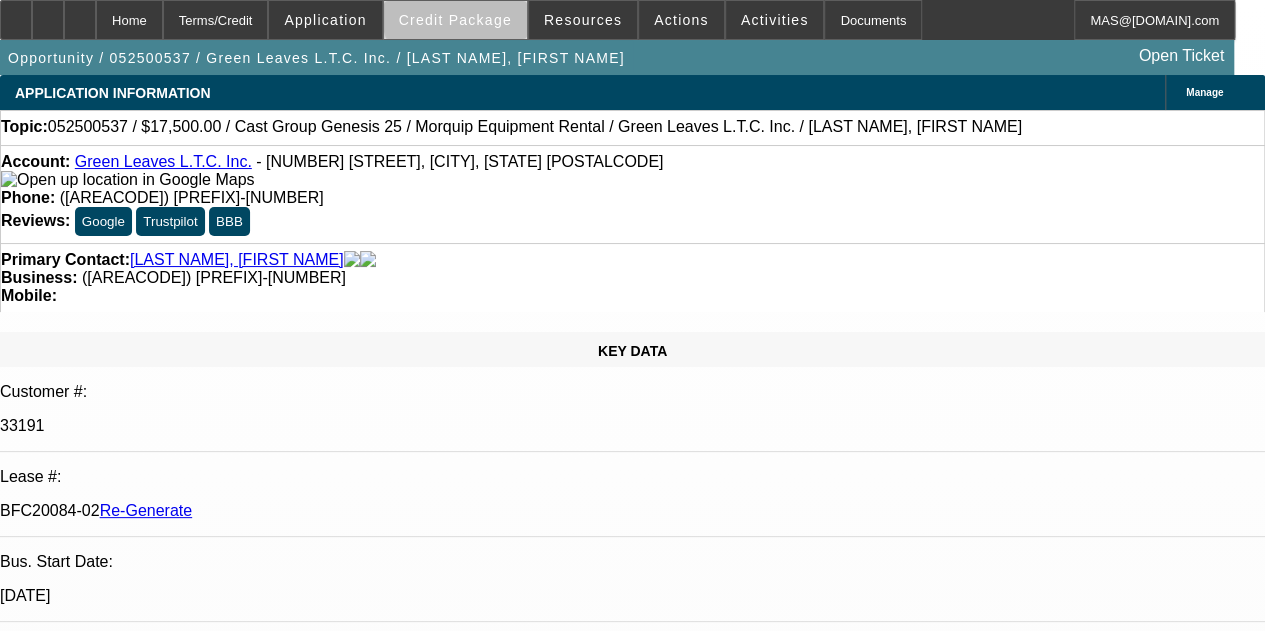click on "Credit Package" at bounding box center [455, 20] 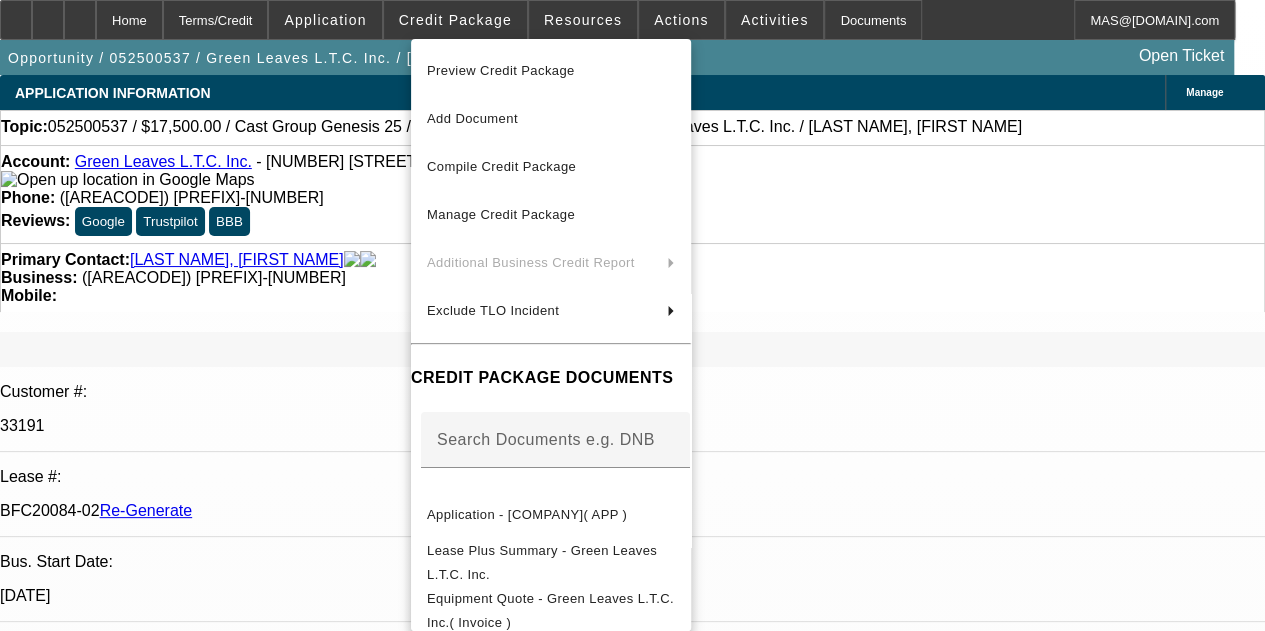 click at bounding box center [632, 315] 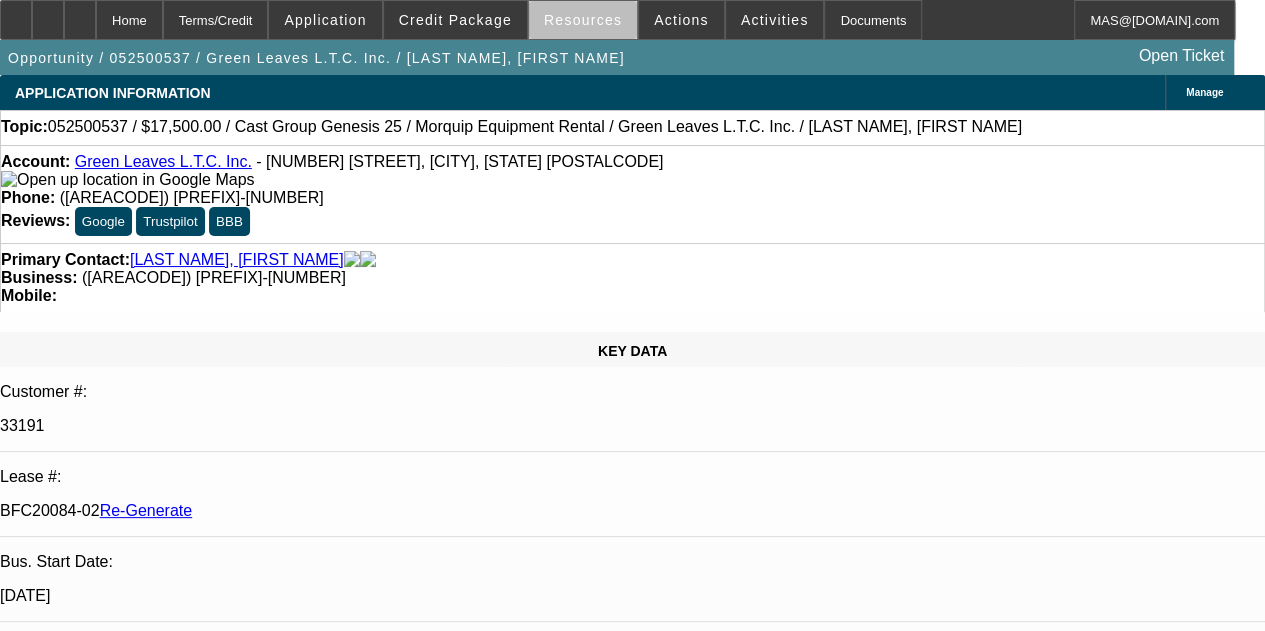click on "Resources" at bounding box center [583, 20] 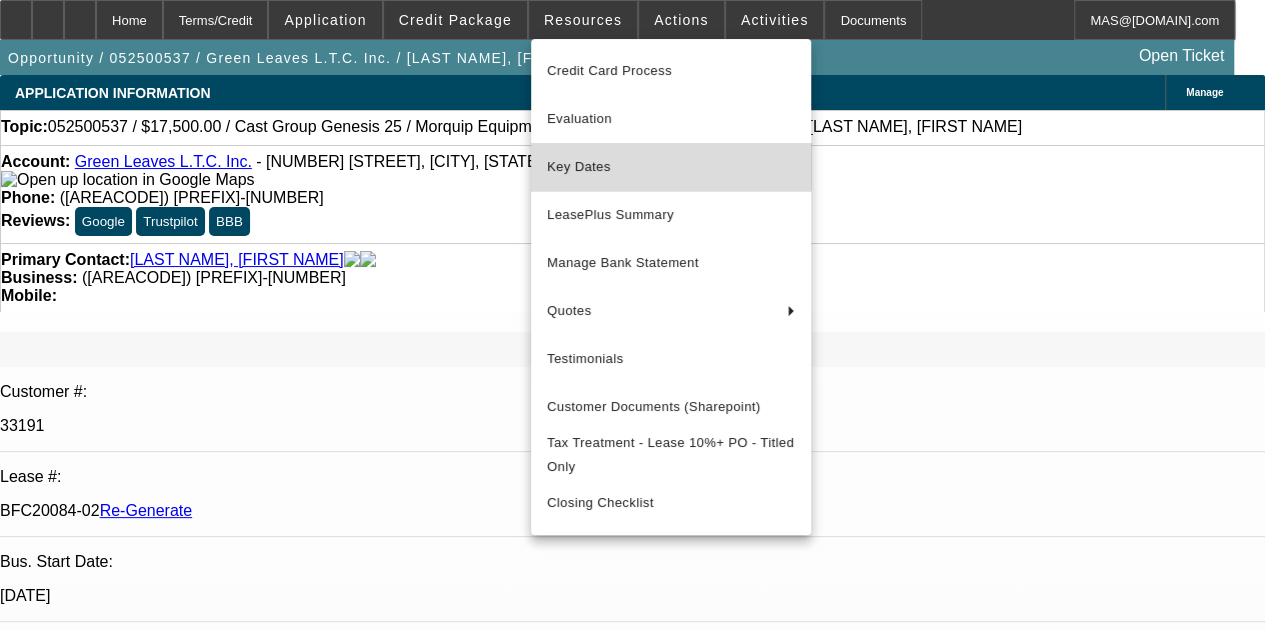 click on "Key Dates" at bounding box center (671, 167) 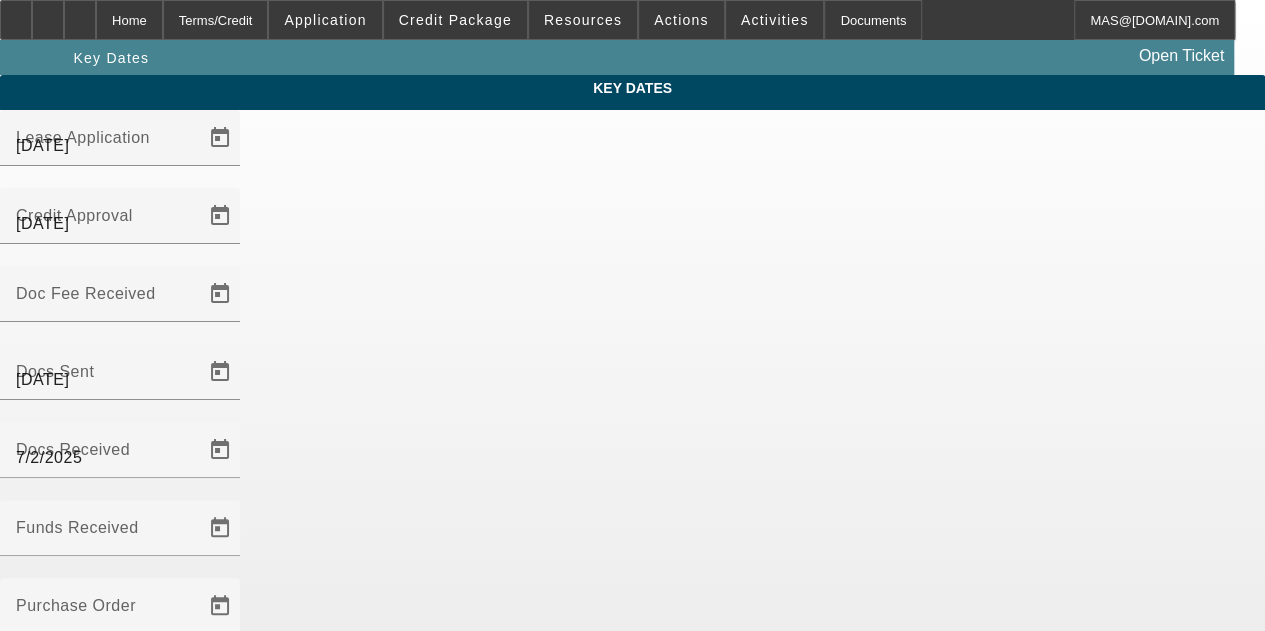 drag, startPoint x: 562, startPoint y: 263, endPoint x: 574, endPoint y: 289, distance: 28.635643 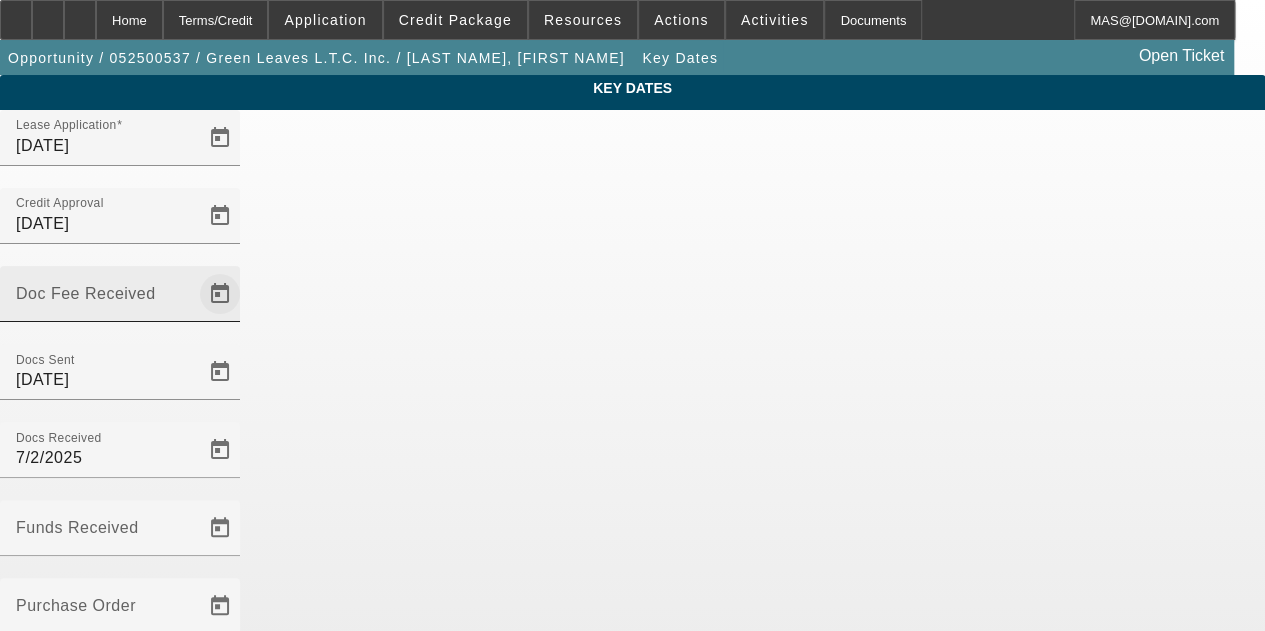 click at bounding box center [220, 294] 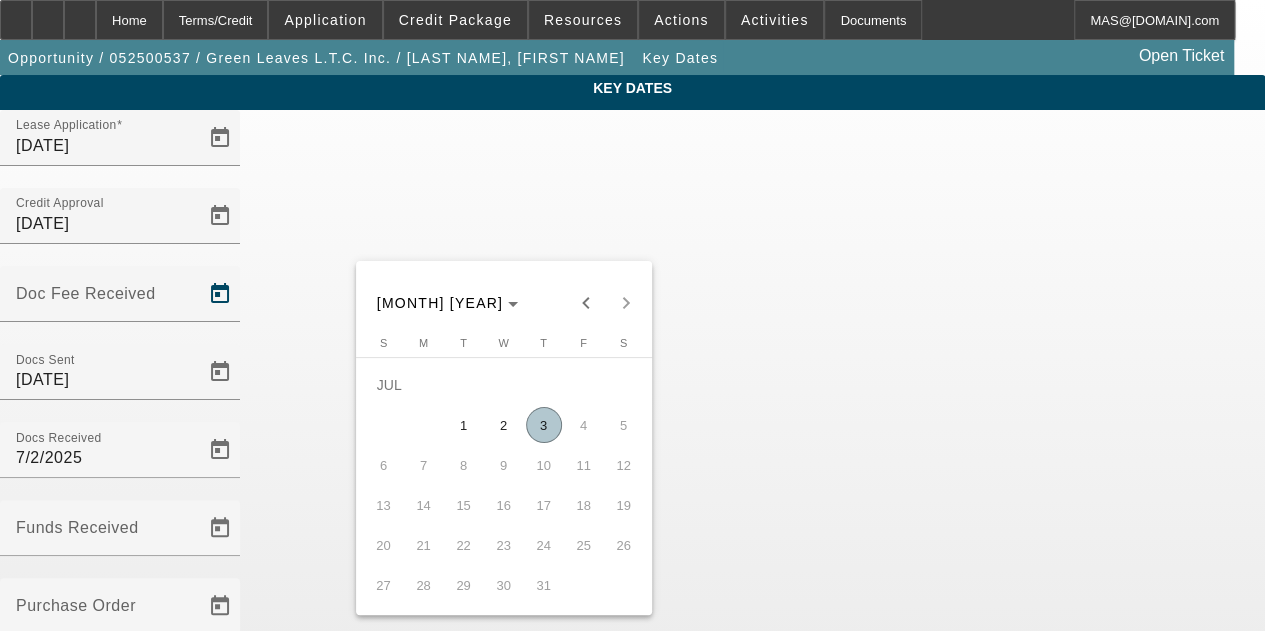 click on "3" at bounding box center (544, 425) 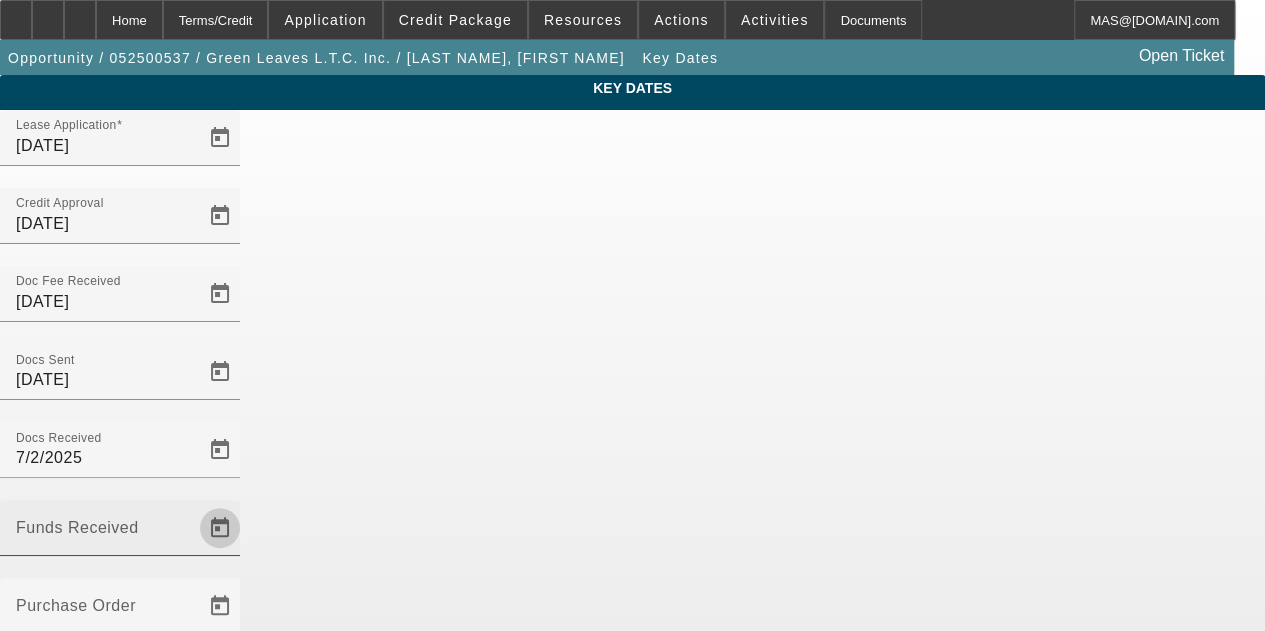 click at bounding box center [220, 528] 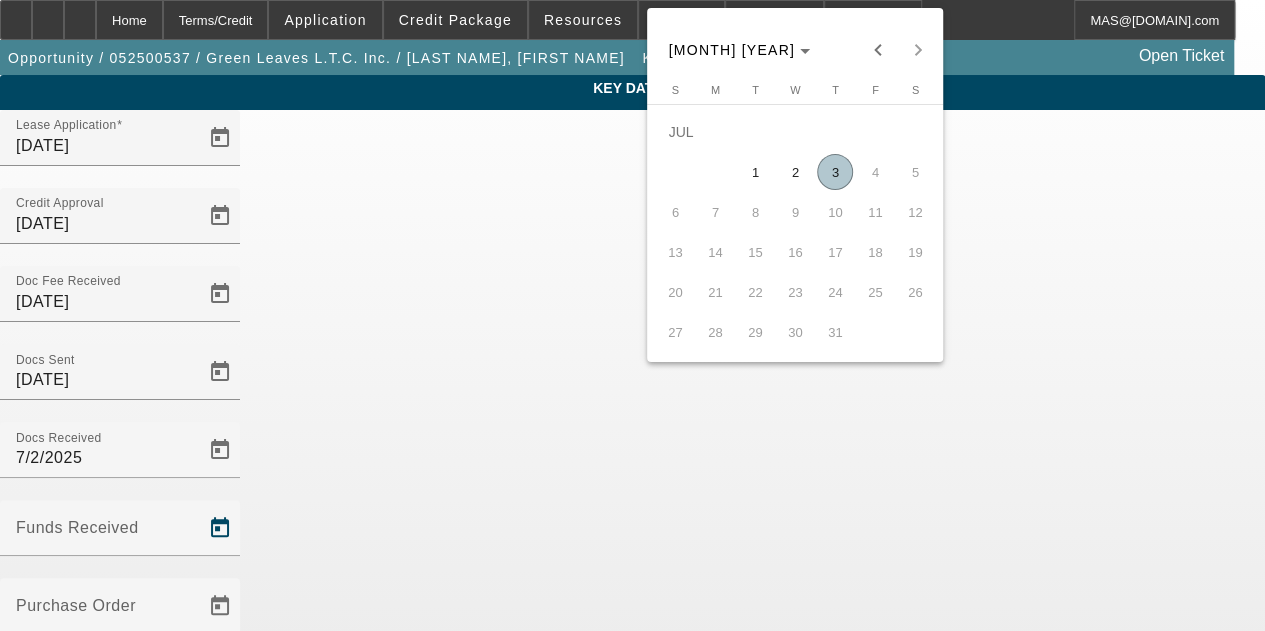 click on "3" at bounding box center [835, 172] 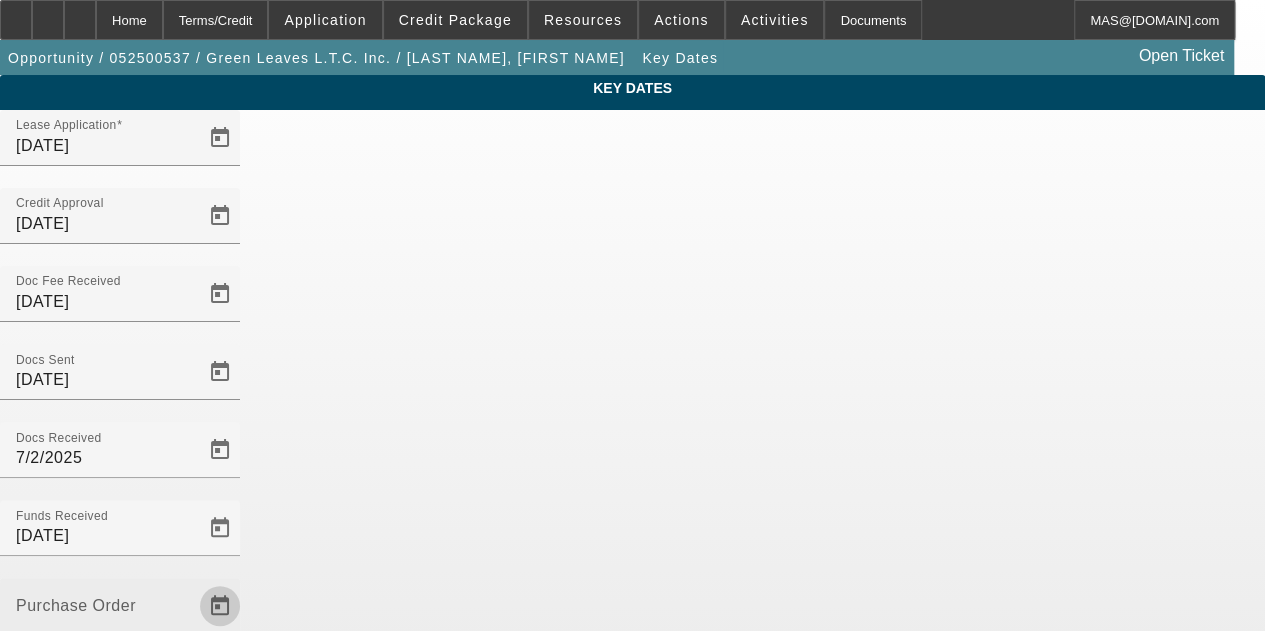 click at bounding box center [220, 606] 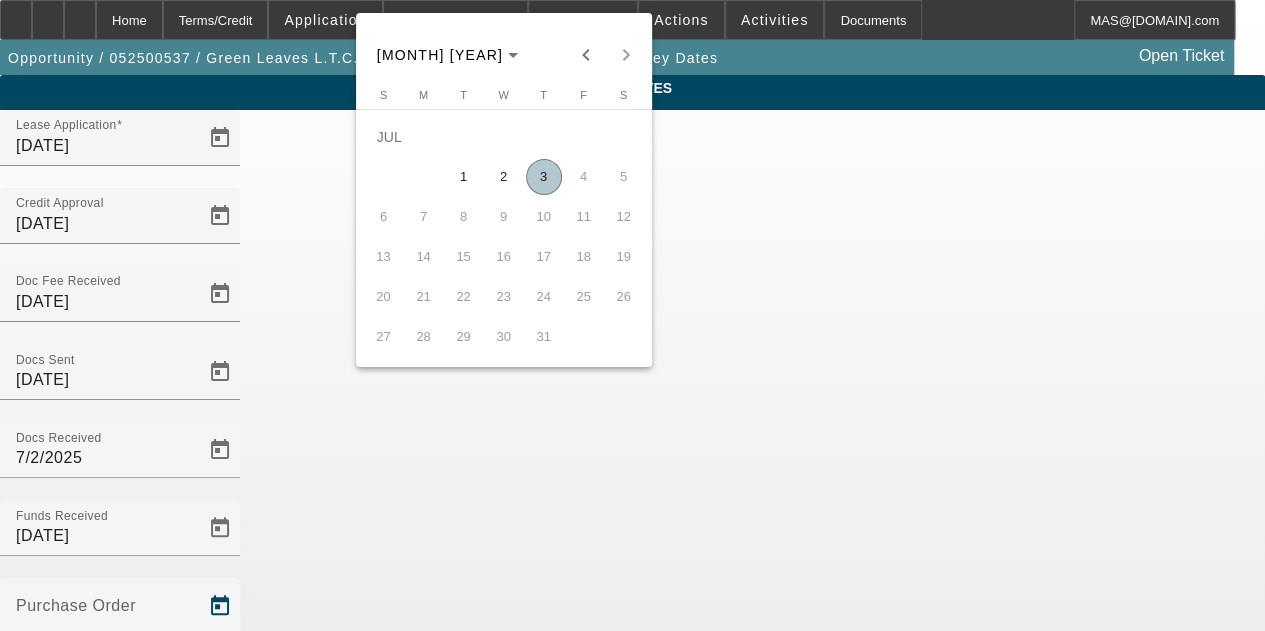 click on "3" at bounding box center (544, 177) 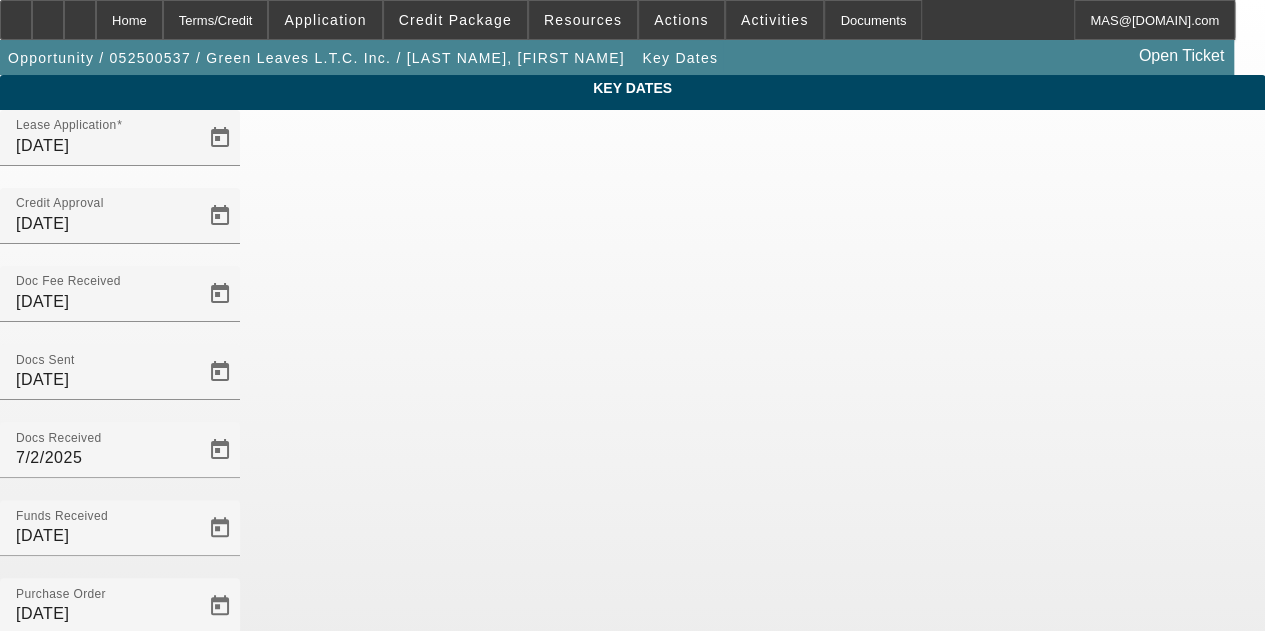 click at bounding box center (220, 684) 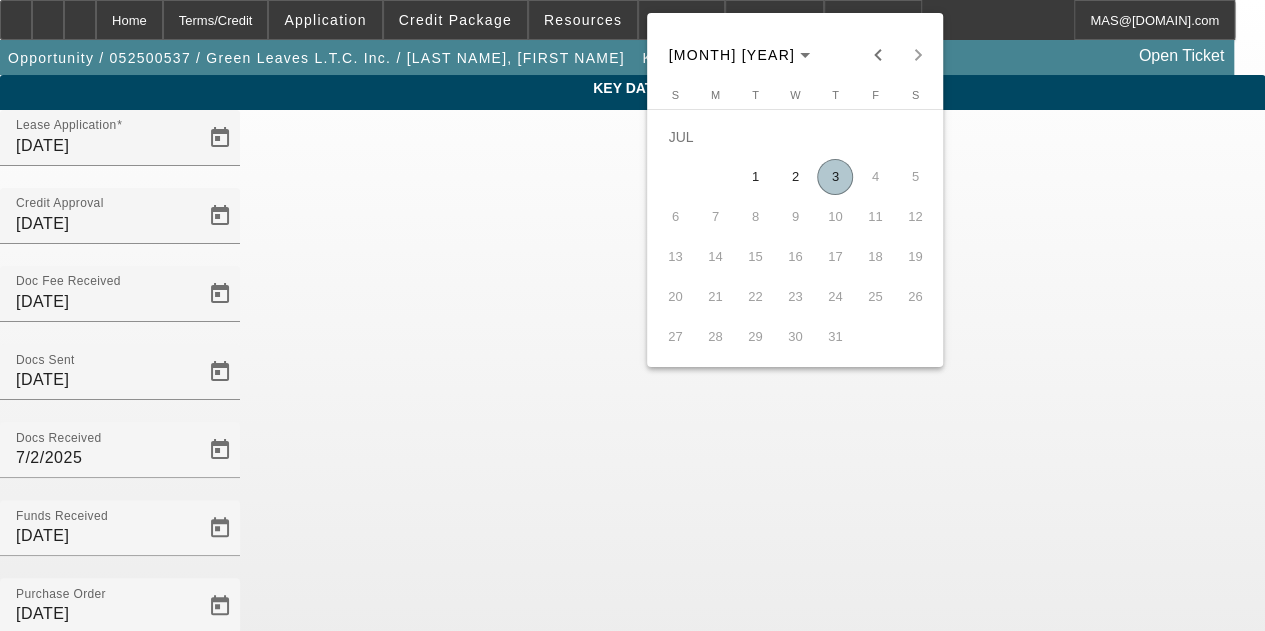 click on "3" at bounding box center [835, 177] 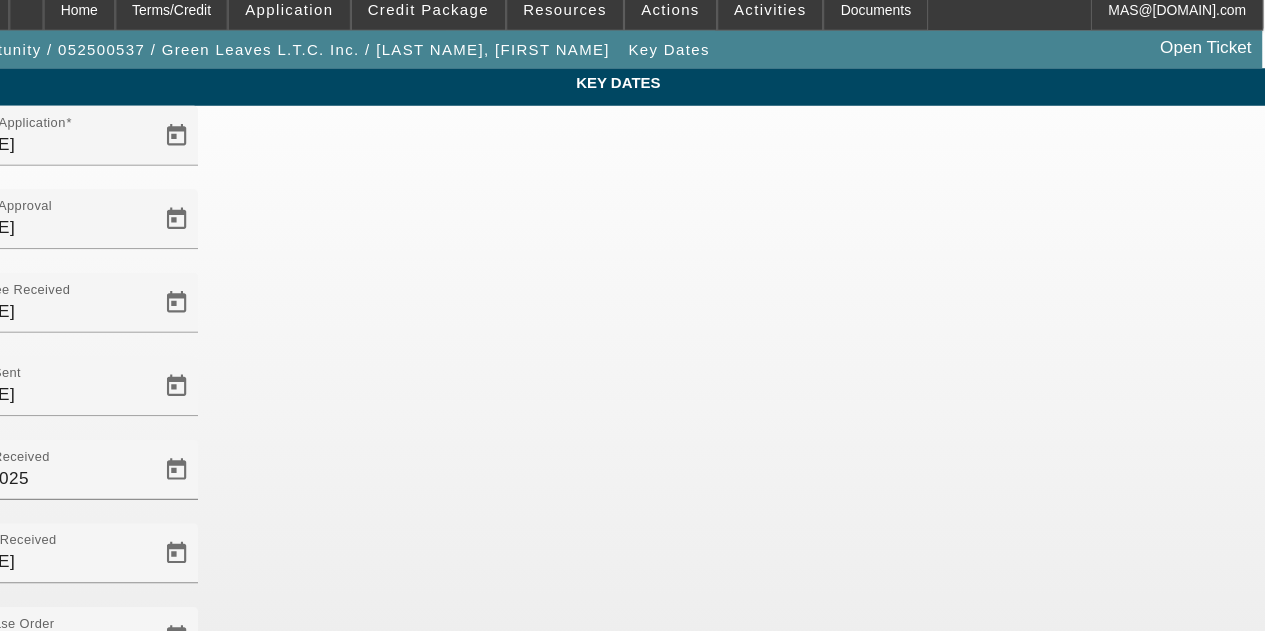 scroll, scrollTop: 130, scrollLeft: 0, axis: vertical 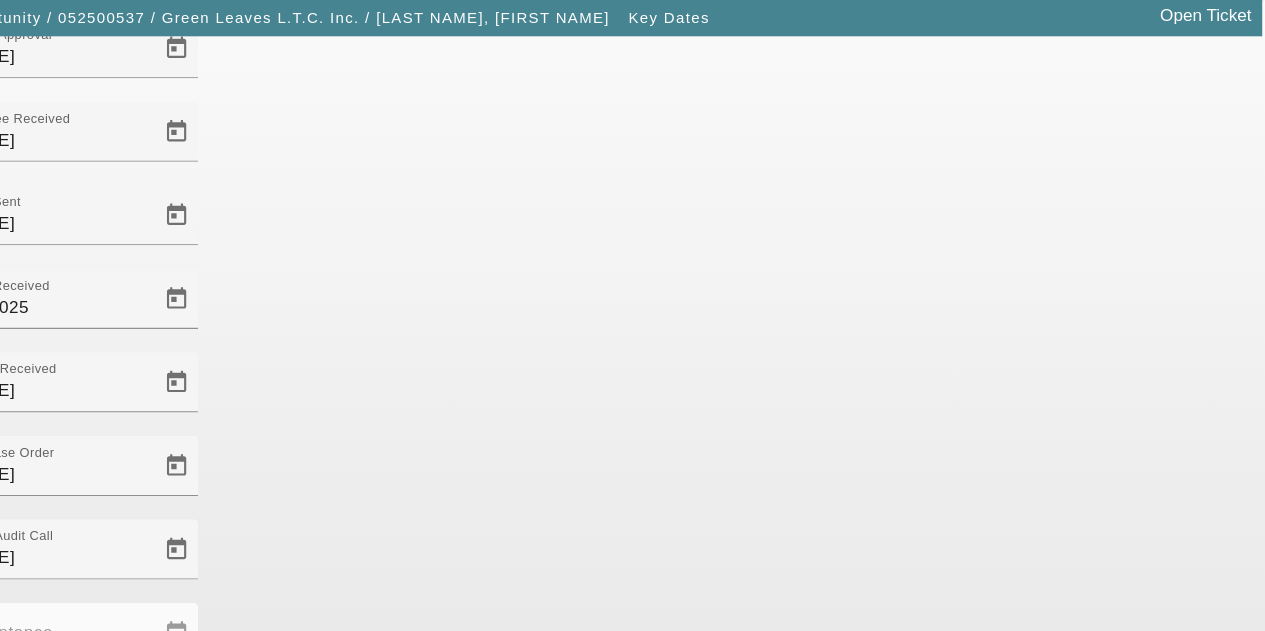 click on "Save" at bounding box center [23, 1103] 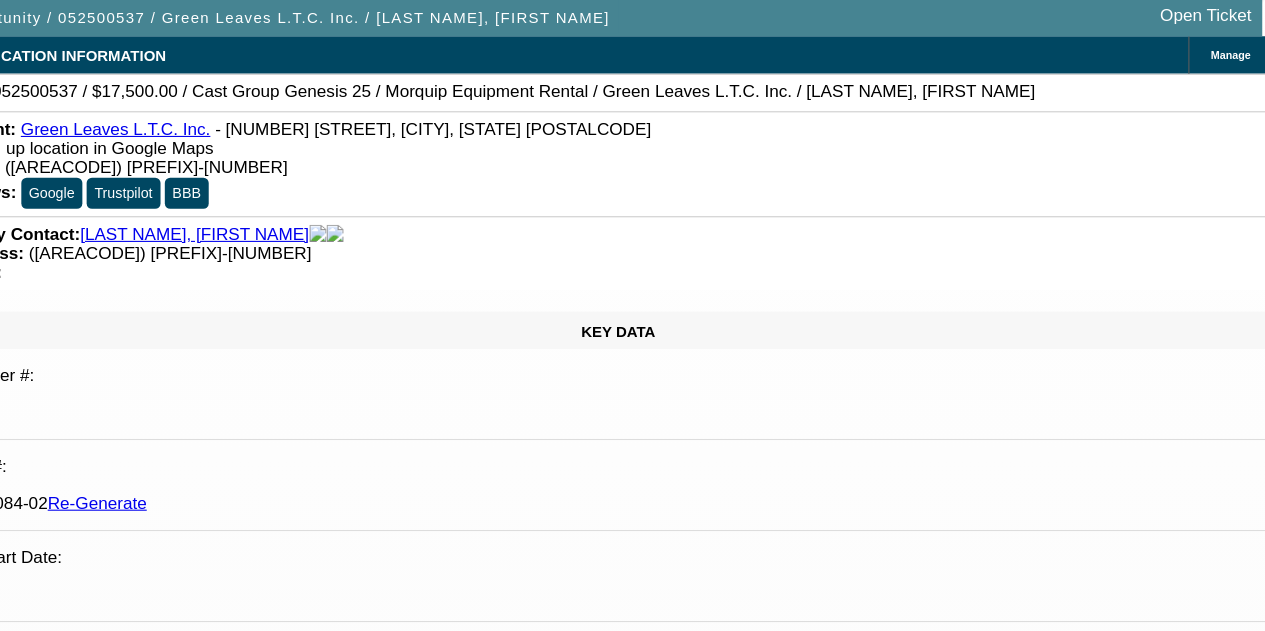 scroll, scrollTop: 0, scrollLeft: 0, axis: both 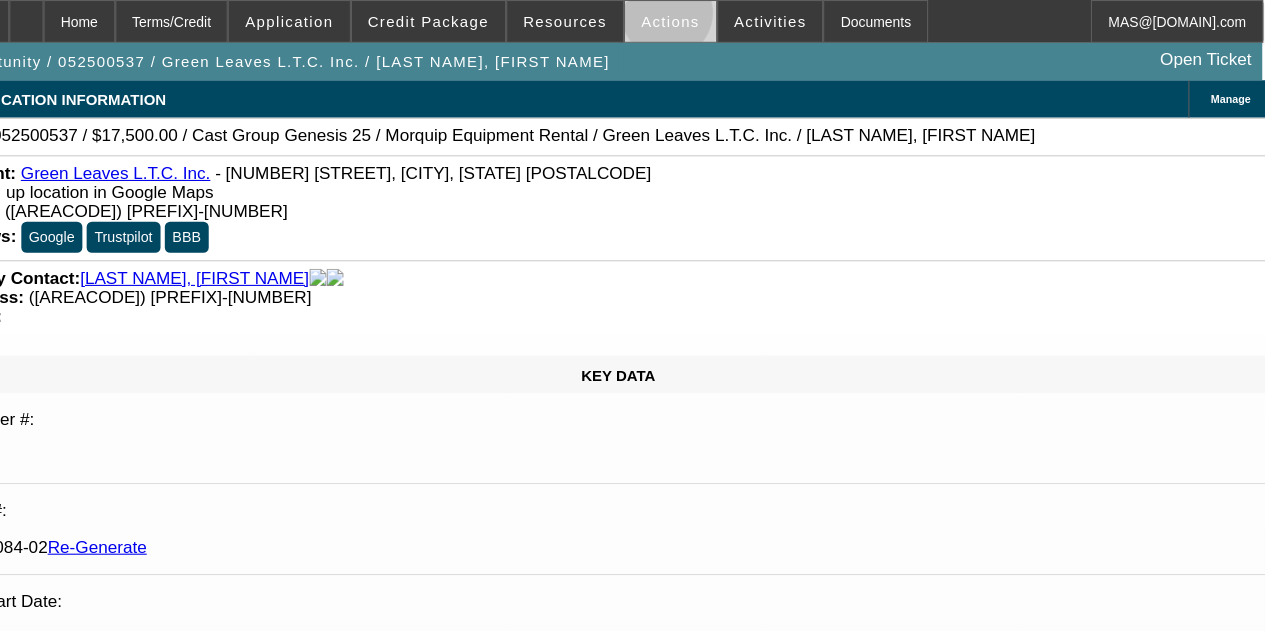 click on "Actions" at bounding box center [681, 20] 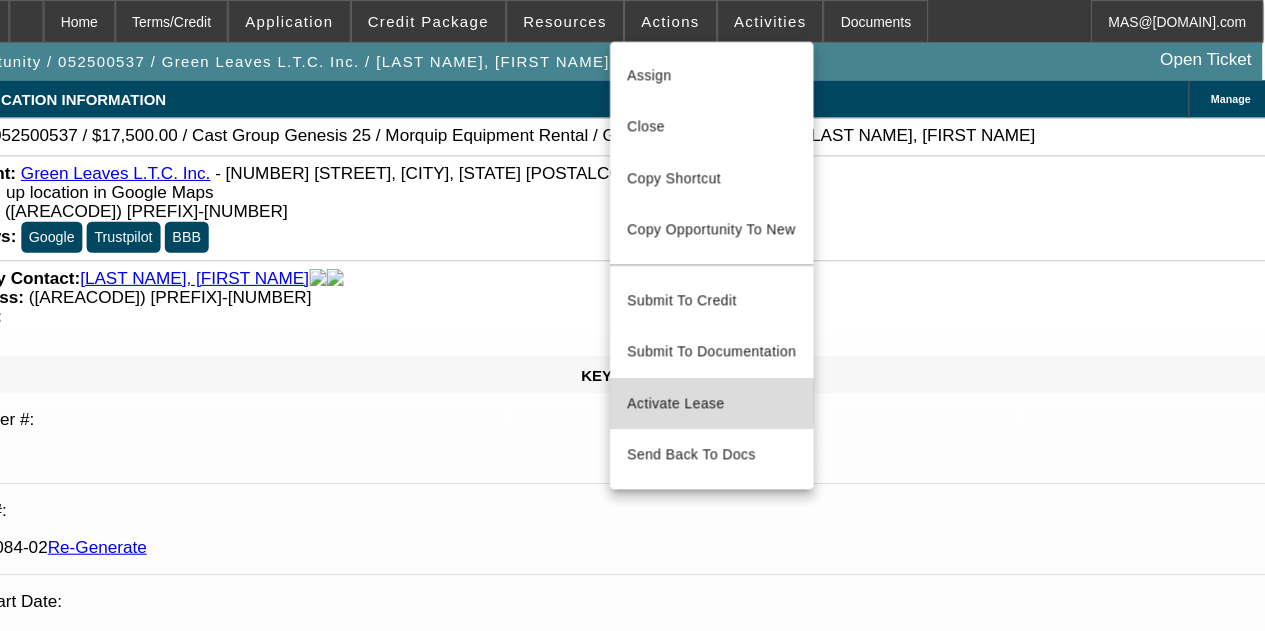 click on "Activate Lease" at bounding box center (720, 377) 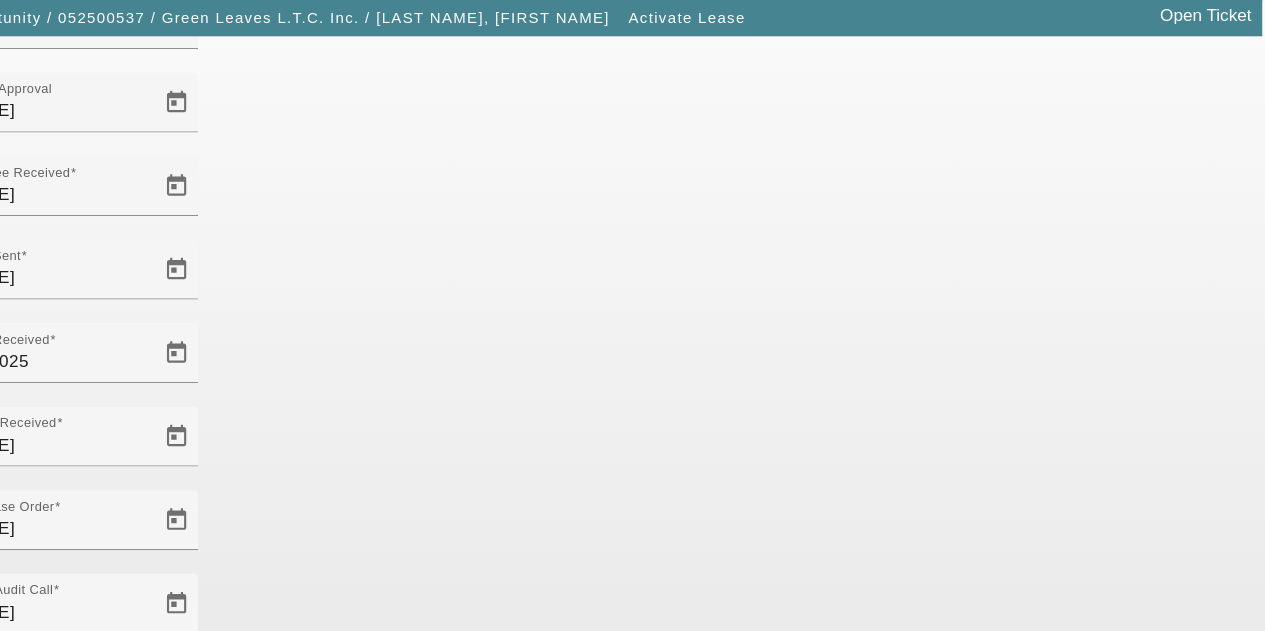 scroll, scrollTop: 191, scrollLeft: 0, axis: vertical 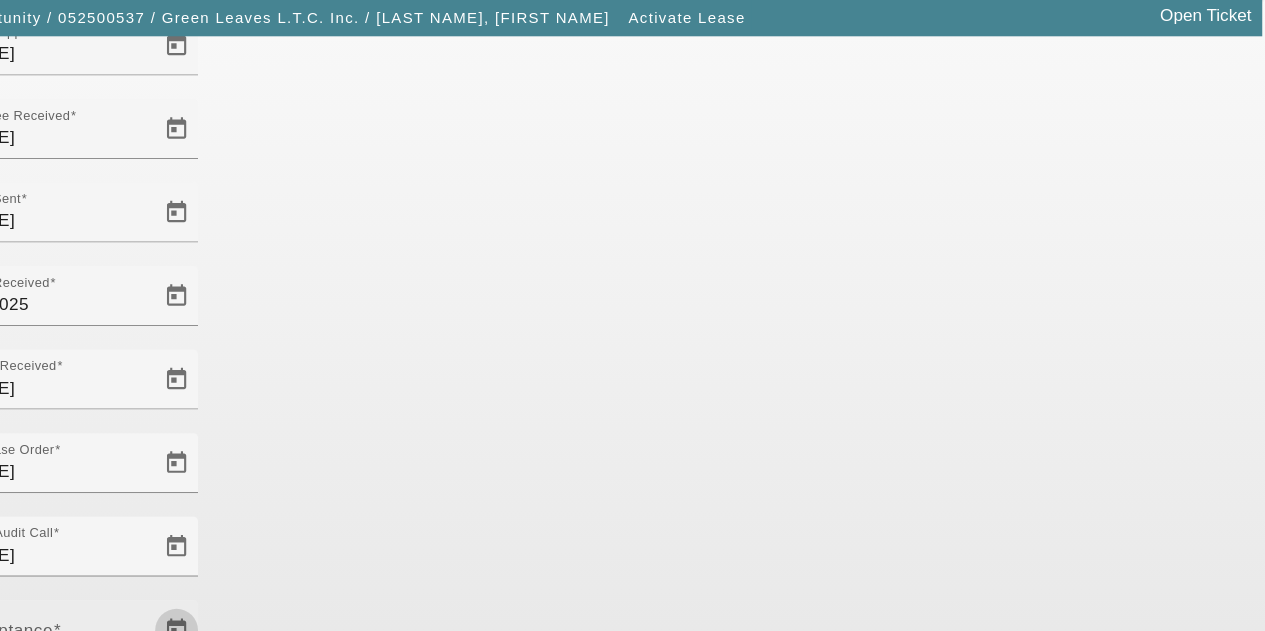 click at bounding box center (220, 630) 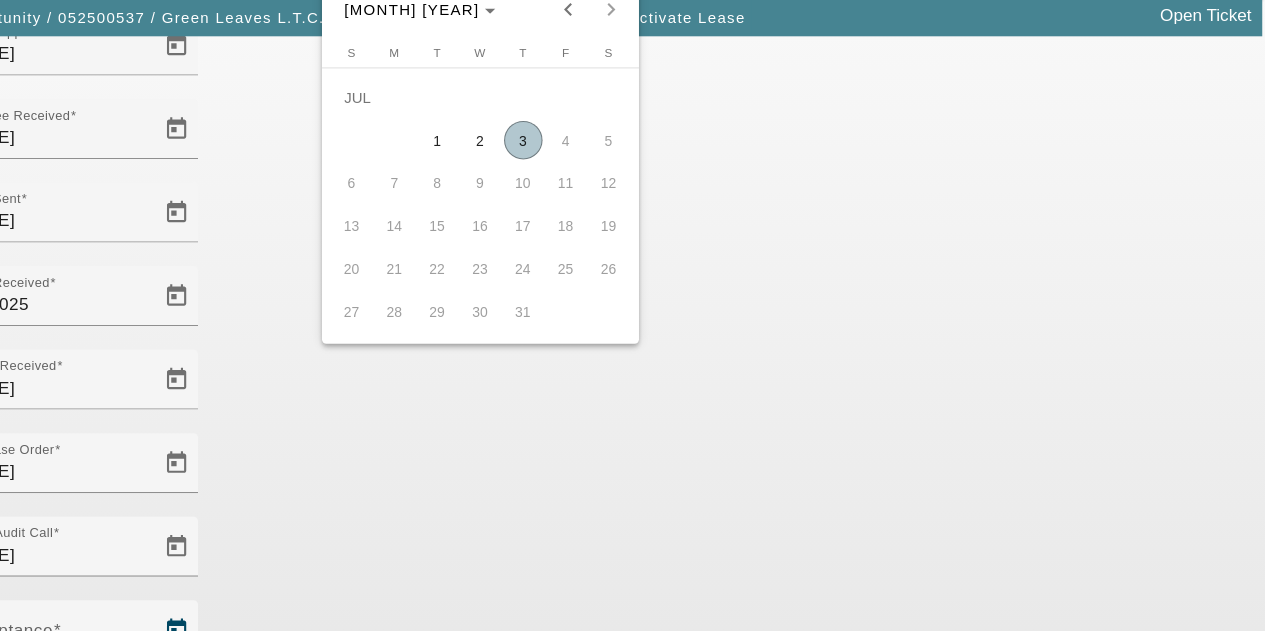click on "3" at bounding box center (544, 172) 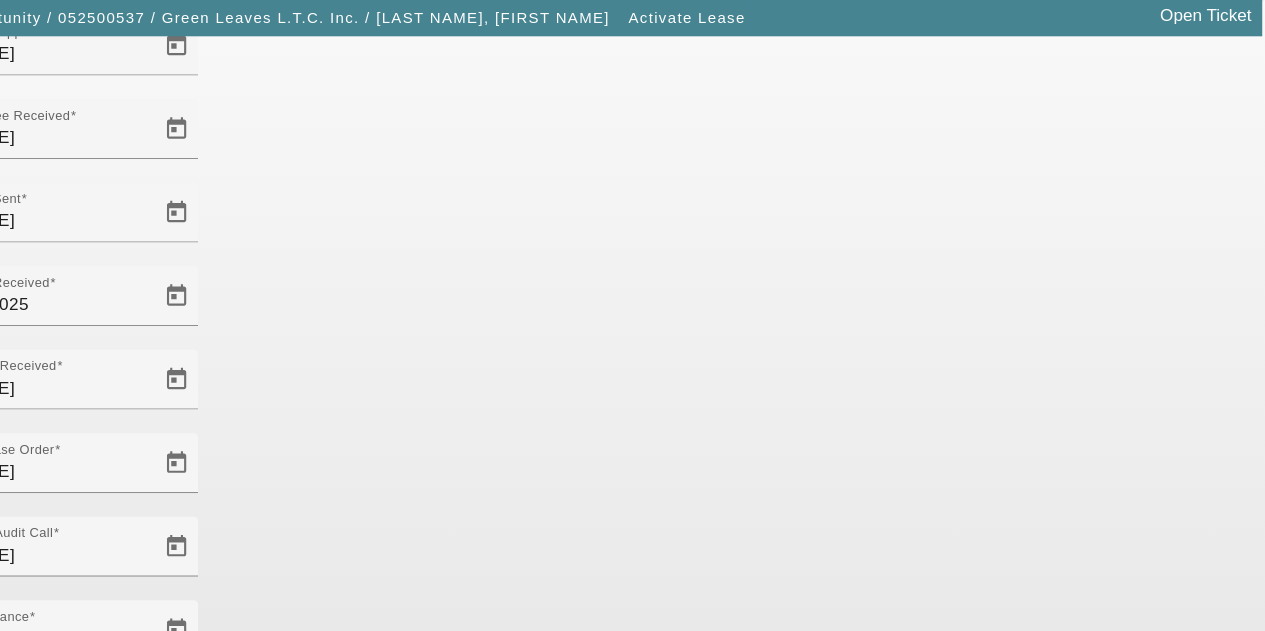 click on "Save" at bounding box center (23, 1101) 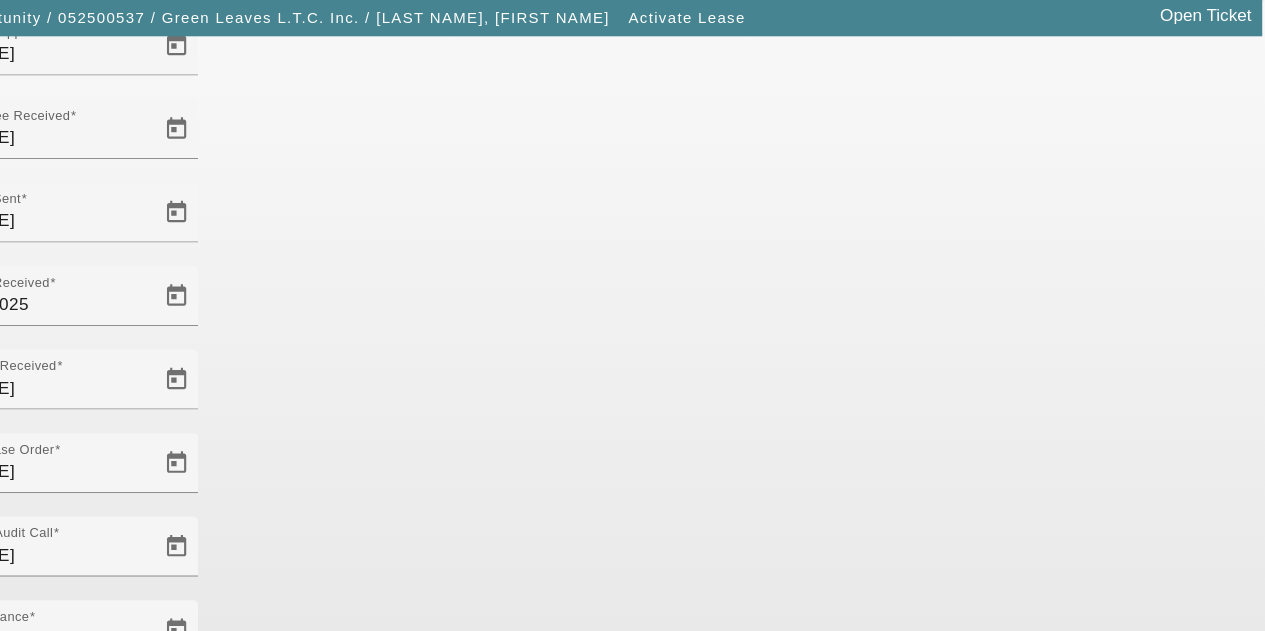 scroll, scrollTop: 0, scrollLeft: 0, axis: both 